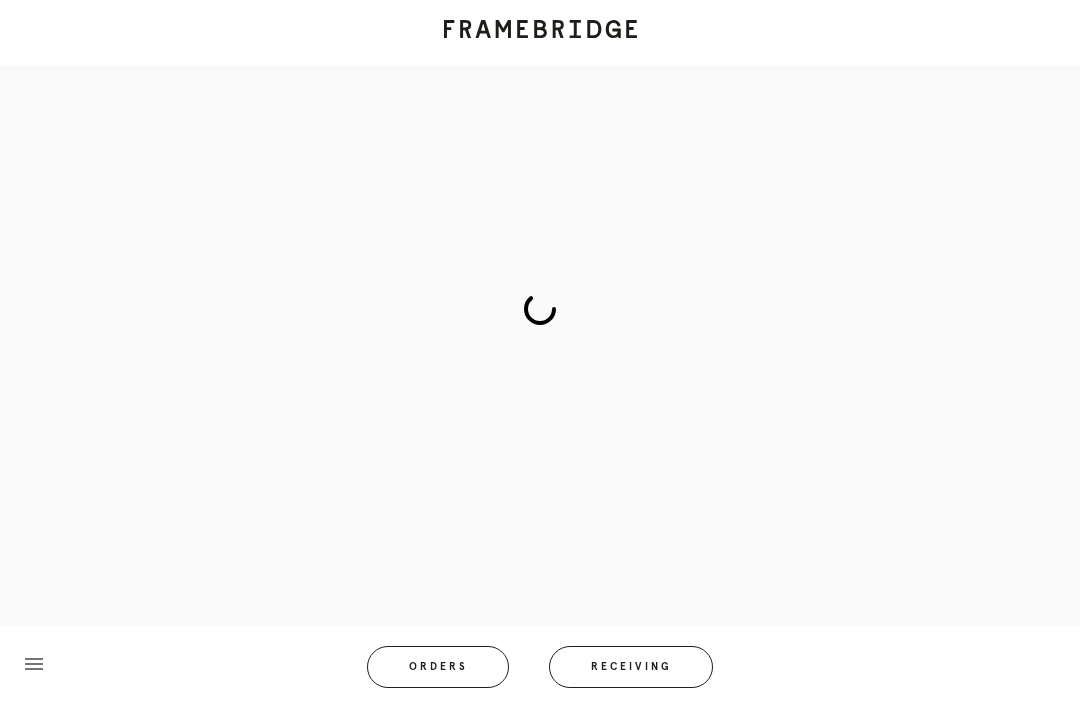 click on "Receiving" at bounding box center [631, 667] 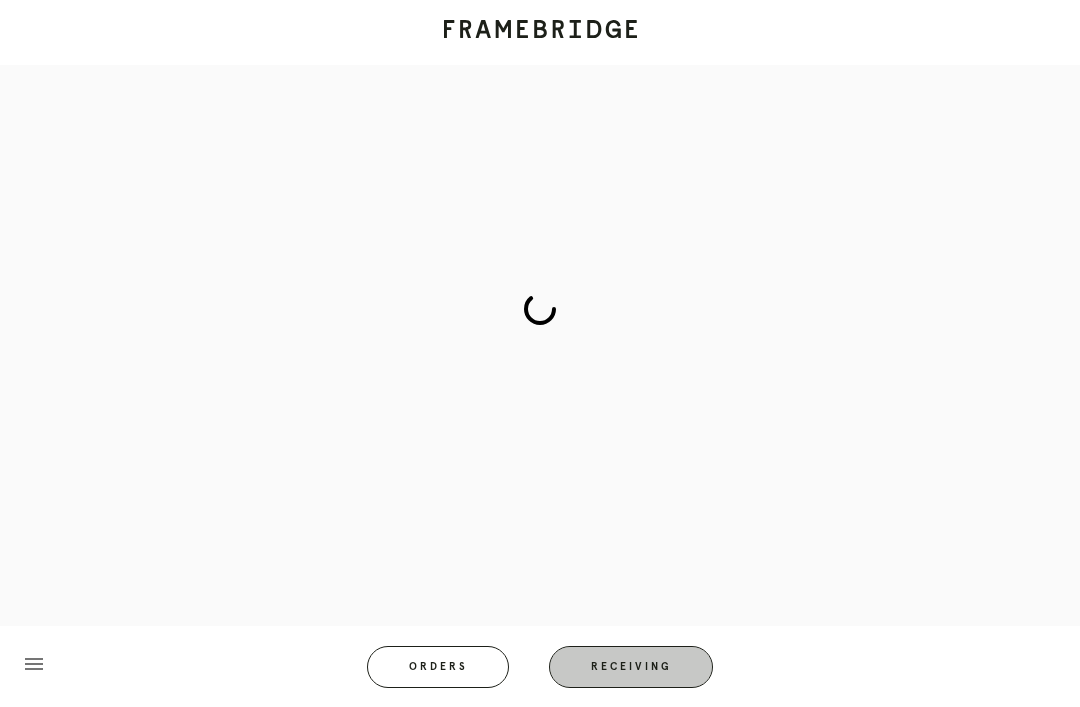 scroll, scrollTop: 64, scrollLeft: 0, axis: vertical 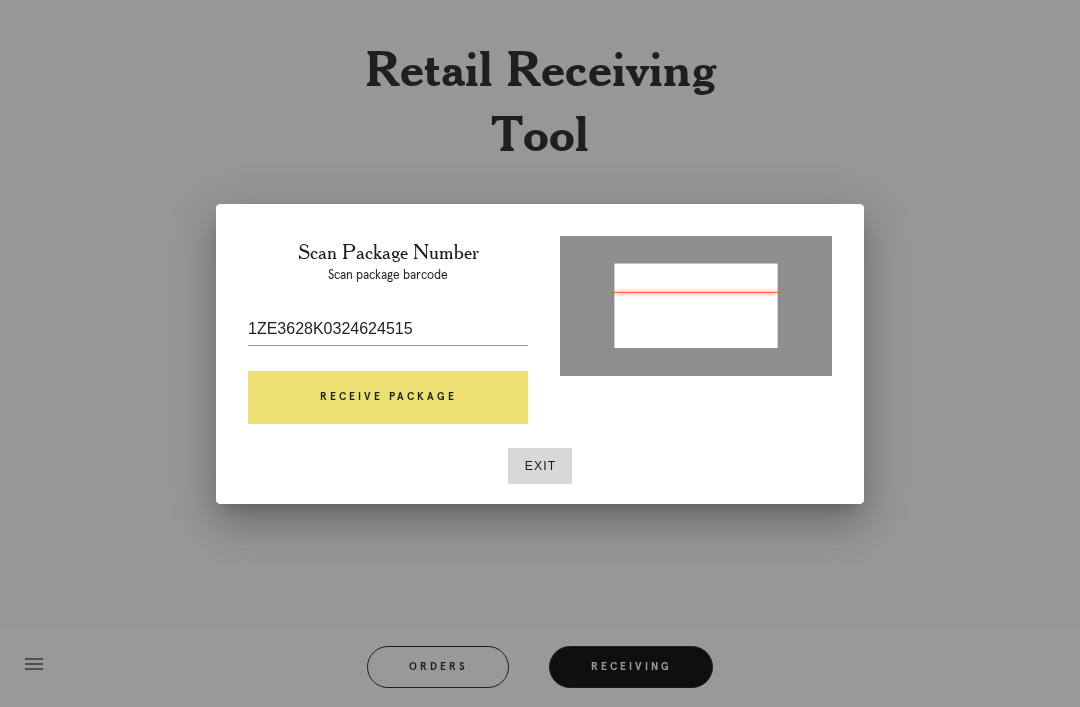 type on "420112016788" 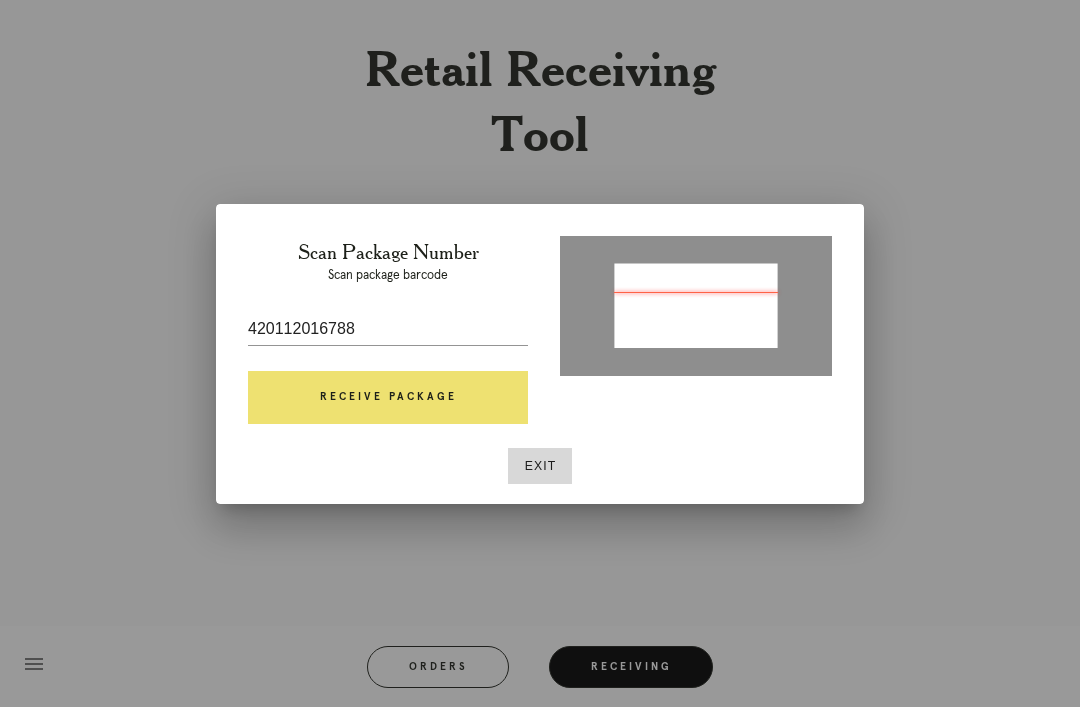 click on "Receive Package" at bounding box center (388, 398) 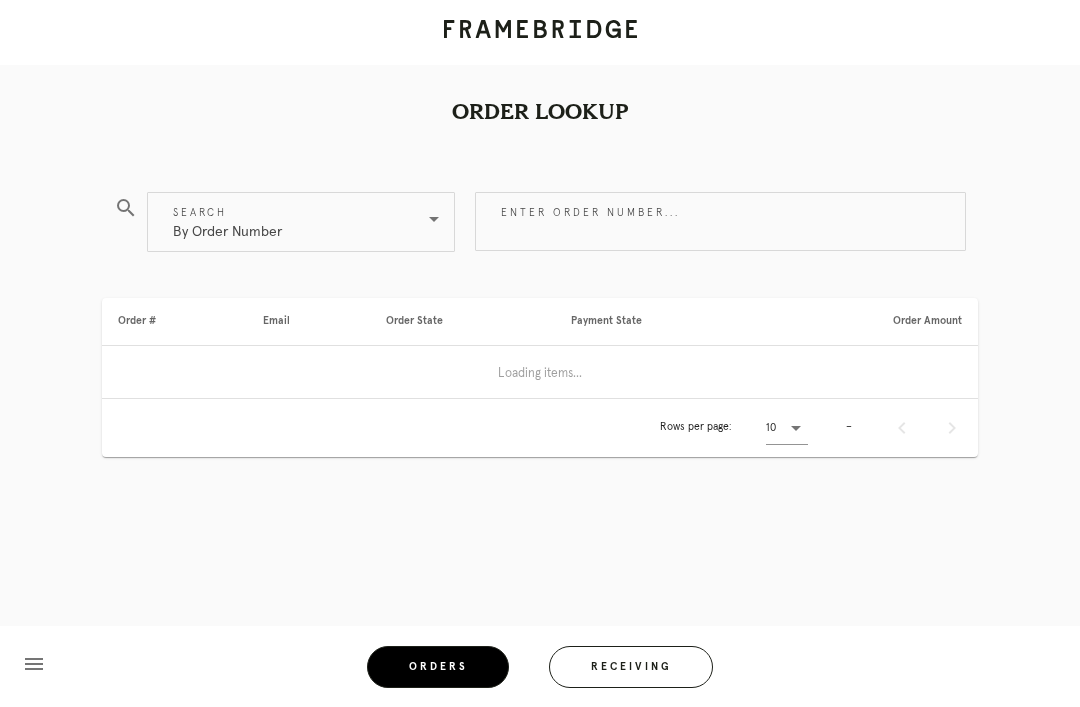 click on "Receiving" at bounding box center (631, 667) 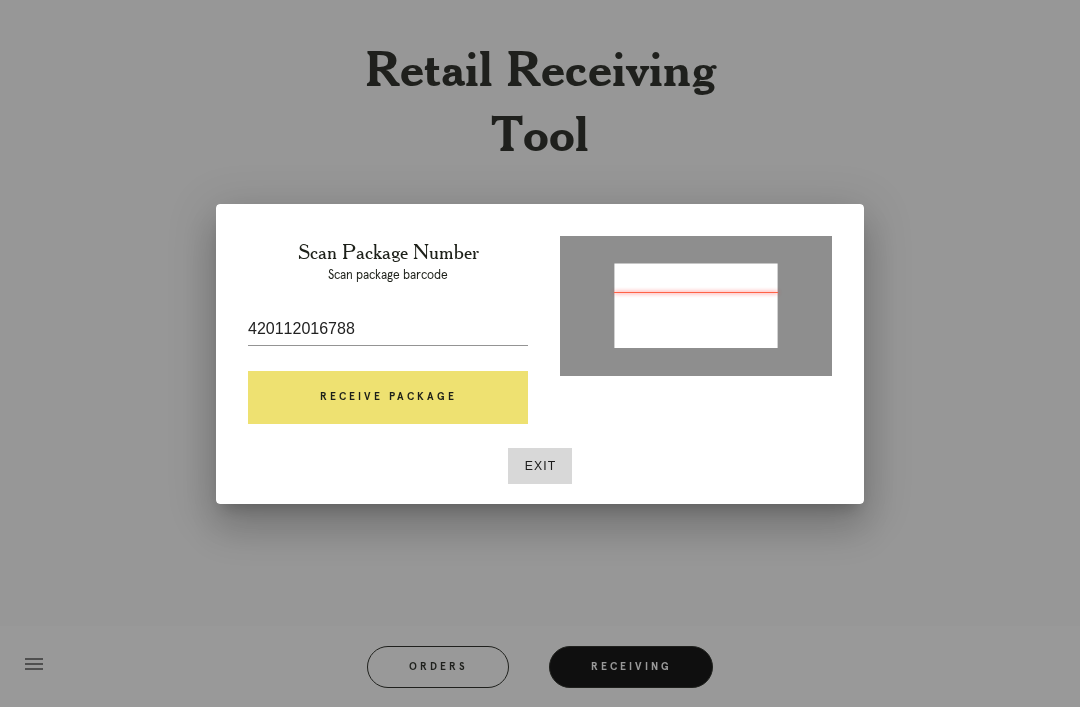 type on "1ZE3628K0324624515" 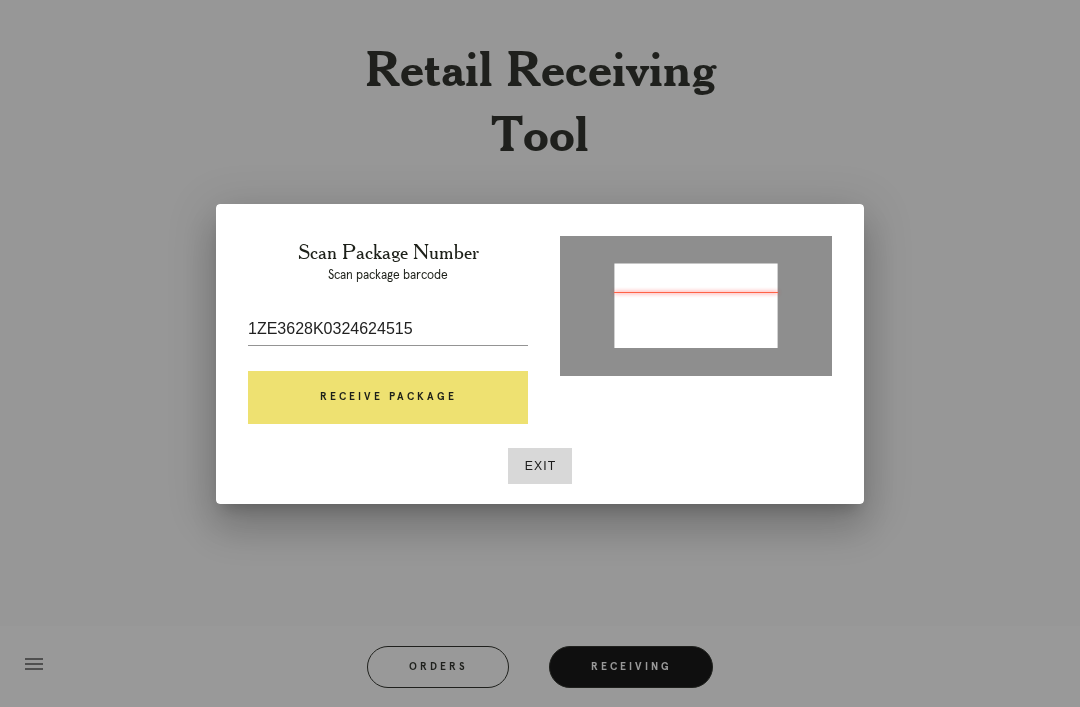 click on "Receive Package" at bounding box center (388, 398) 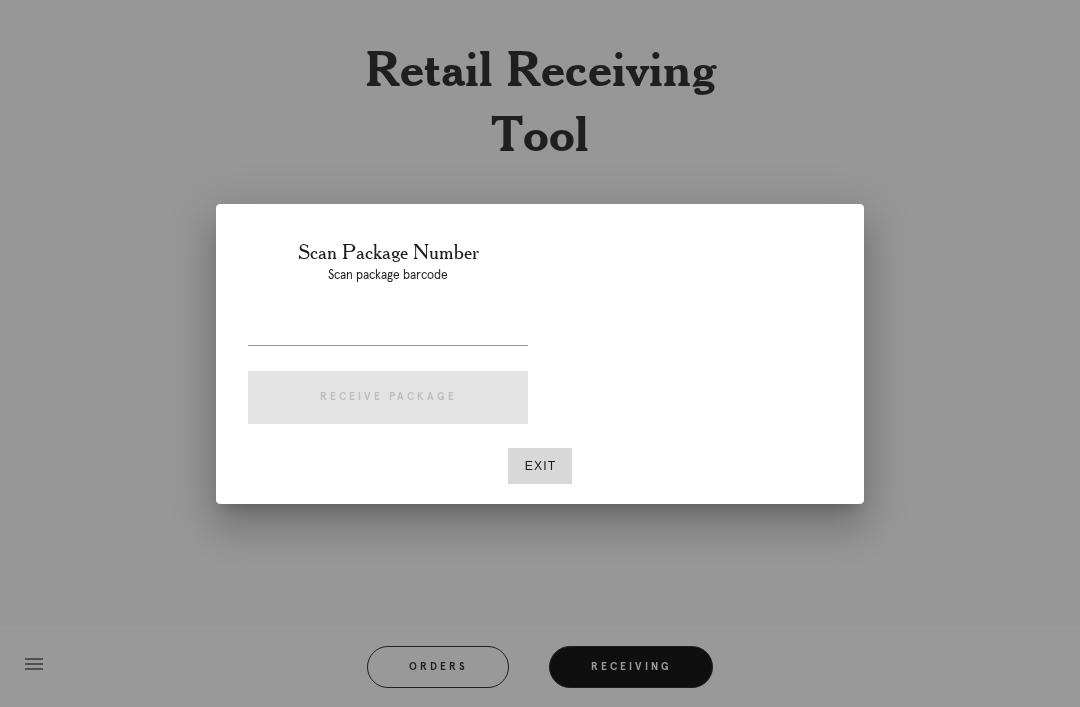 scroll, scrollTop: 64, scrollLeft: 0, axis: vertical 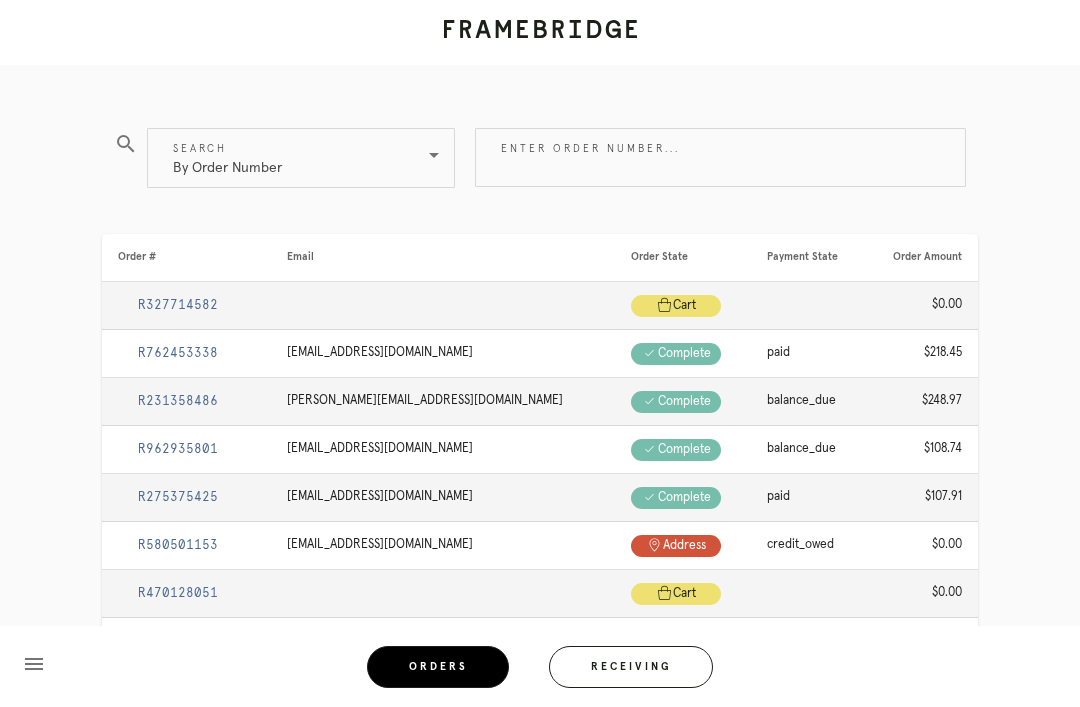 click on "Receiving" at bounding box center (631, 667) 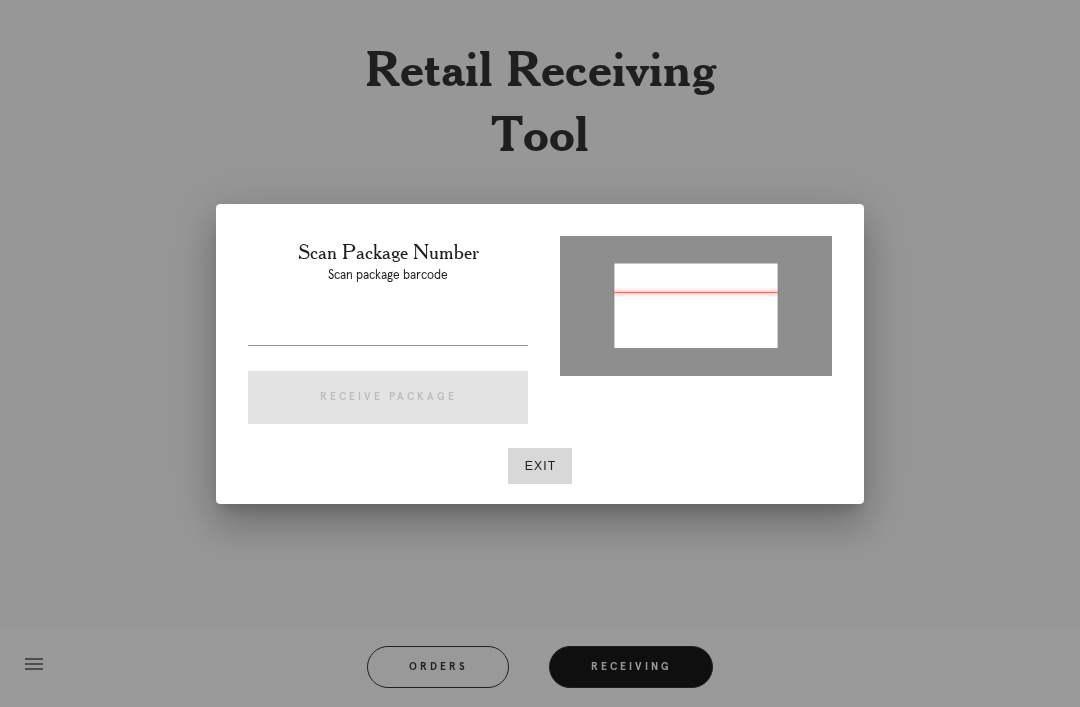 type on "1ZE3628K0324624515" 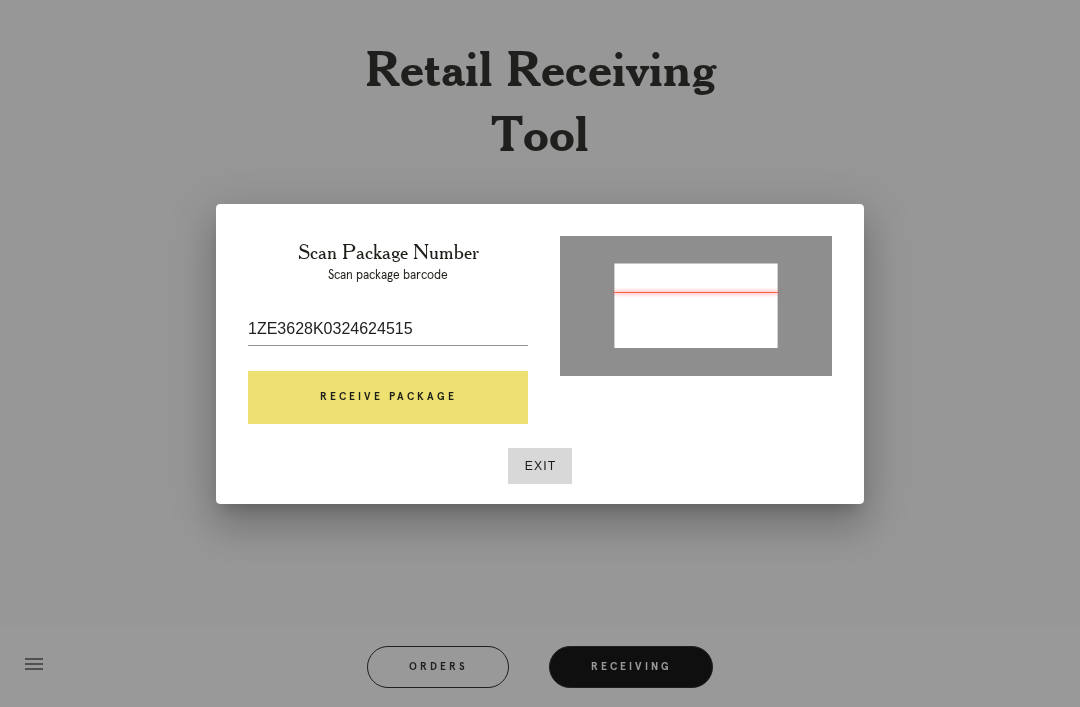 click on "Receive Package" at bounding box center (388, 398) 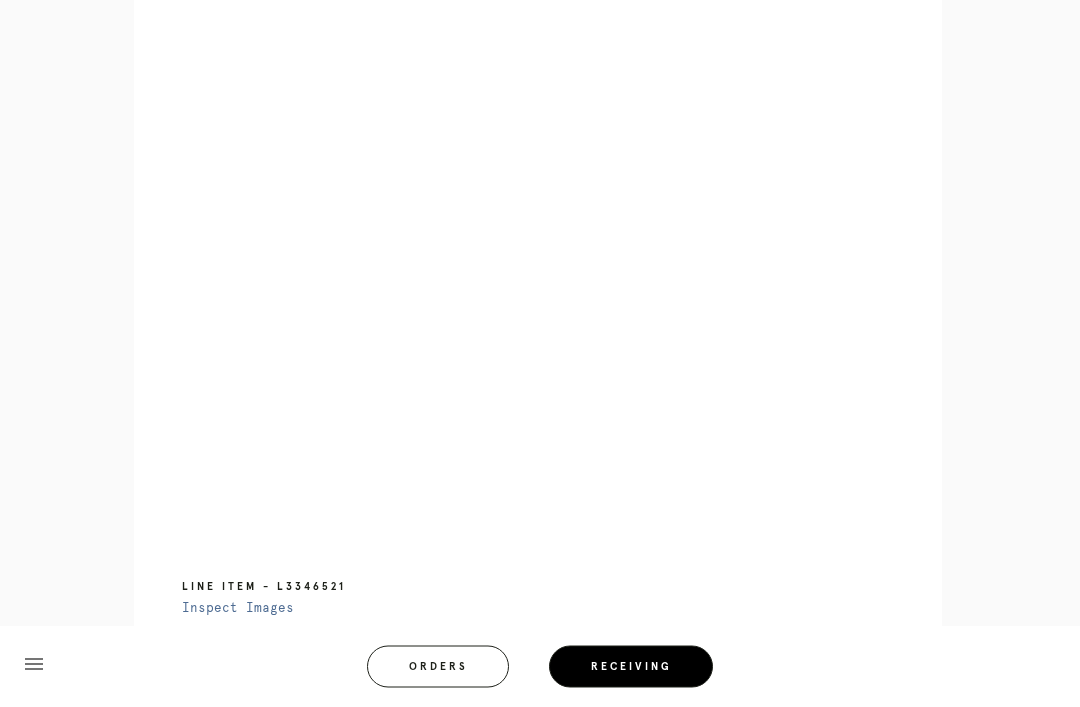 scroll, scrollTop: 954, scrollLeft: 0, axis: vertical 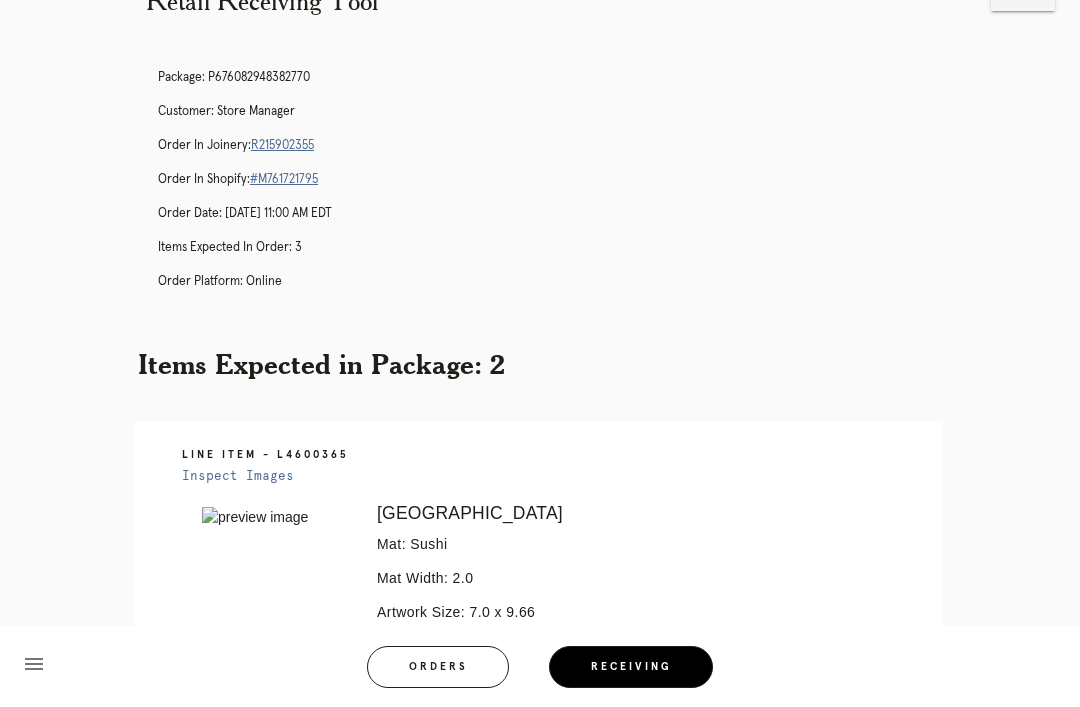 click on "R215902355" at bounding box center (282, 145) 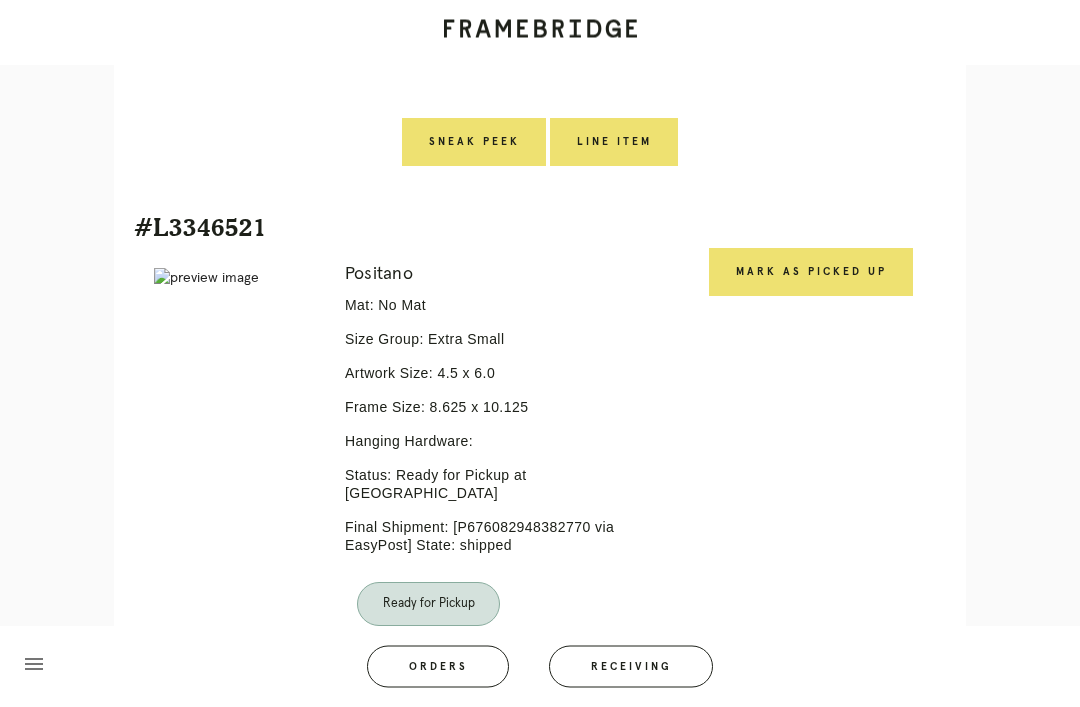 click on "Mark as Picked Up" at bounding box center [811, 273] 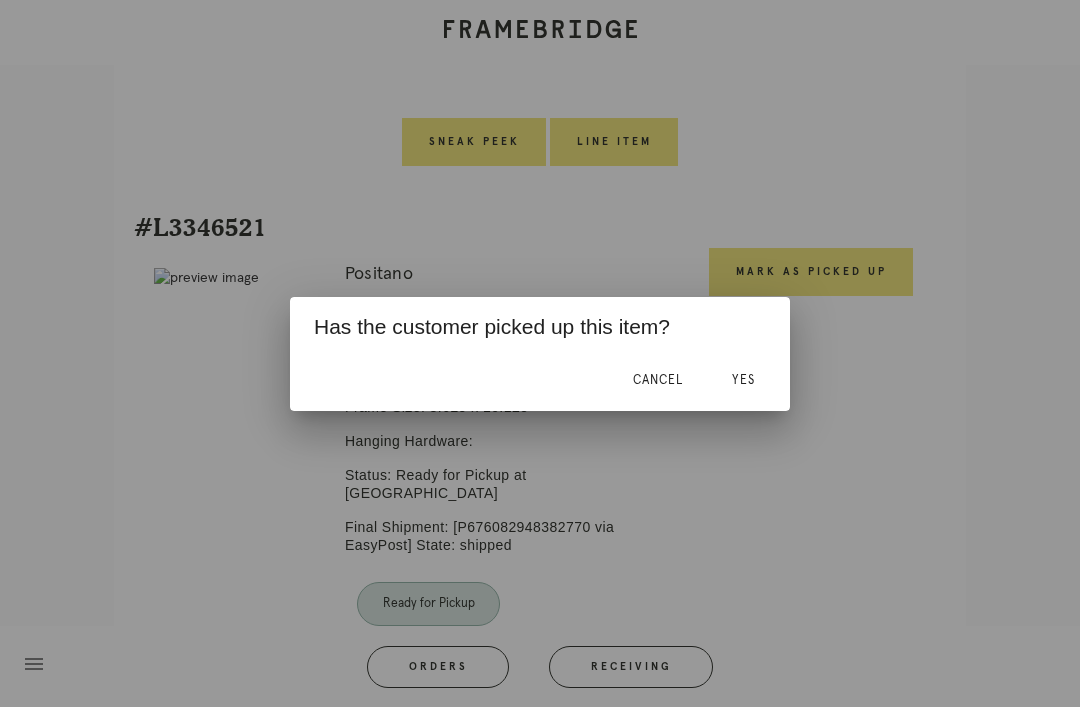 click on "Yes" at bounding box center [743, 380] 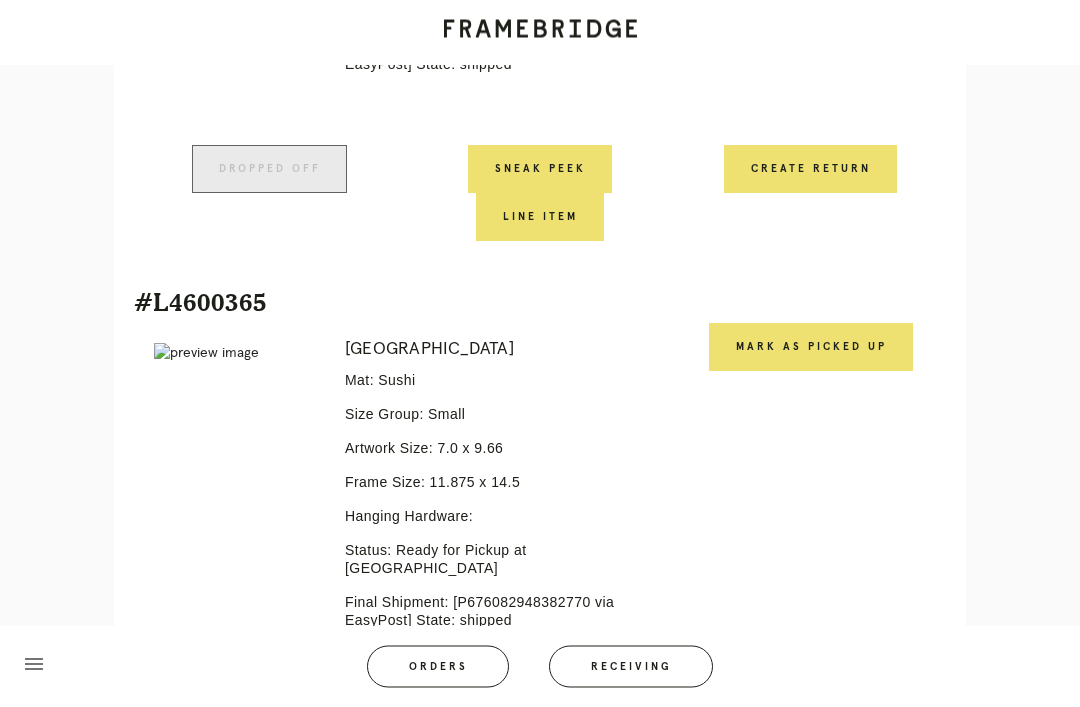 click on "Mark as Picked Up" at bounding box center (811, 348) 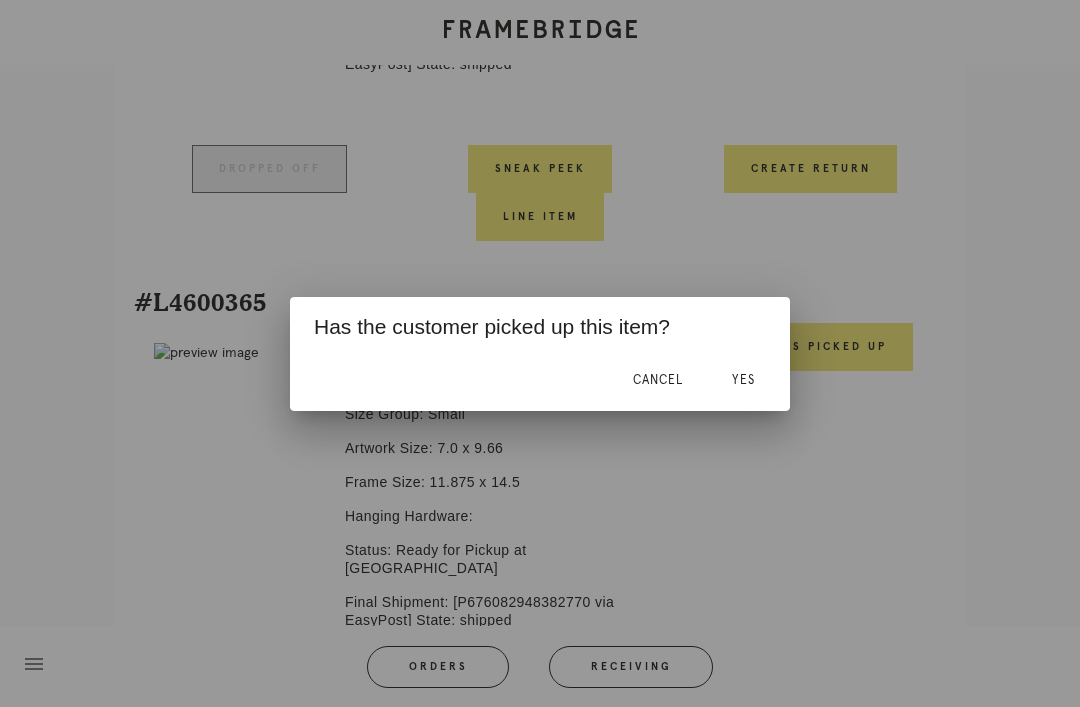 click on "Yes" at bounding box center (743, 380) 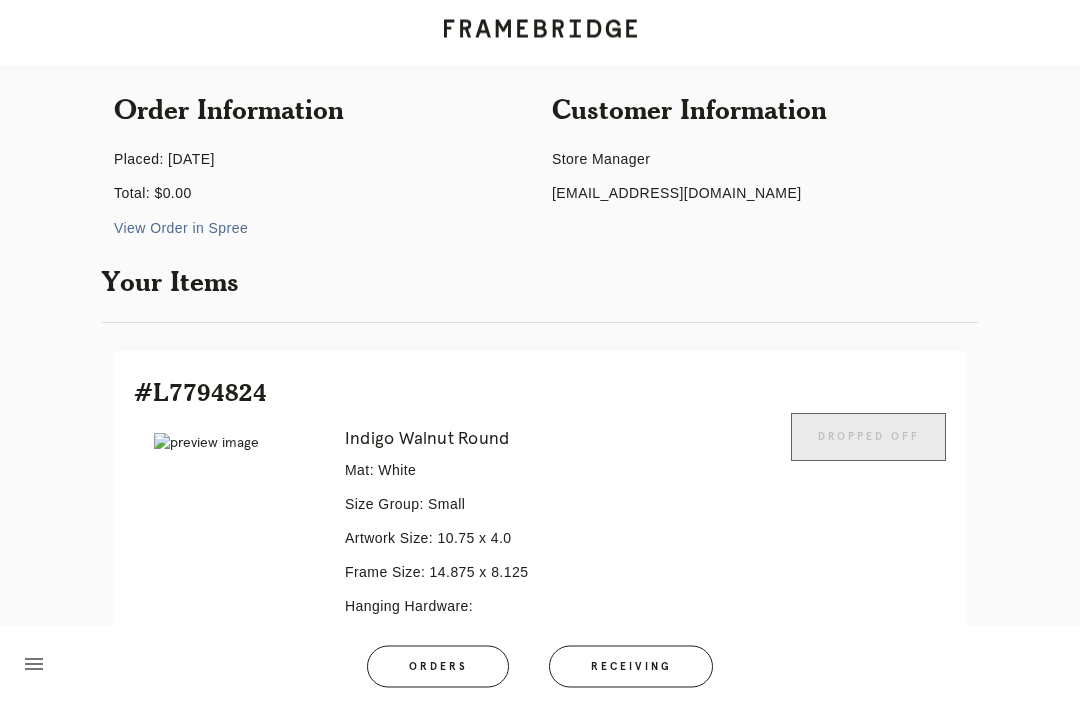 scroll, scrollTop: 170, scrollLeft: 0, axis: vertical 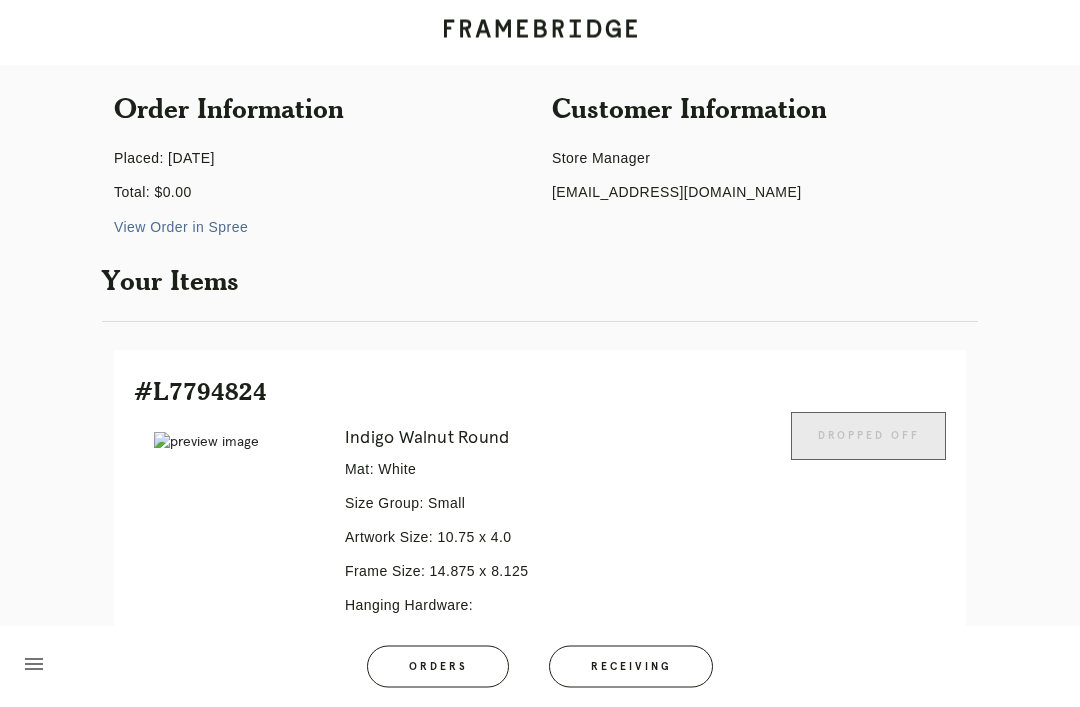 click on "menu
Orders
Receiving" at bounding box center (540, 666) 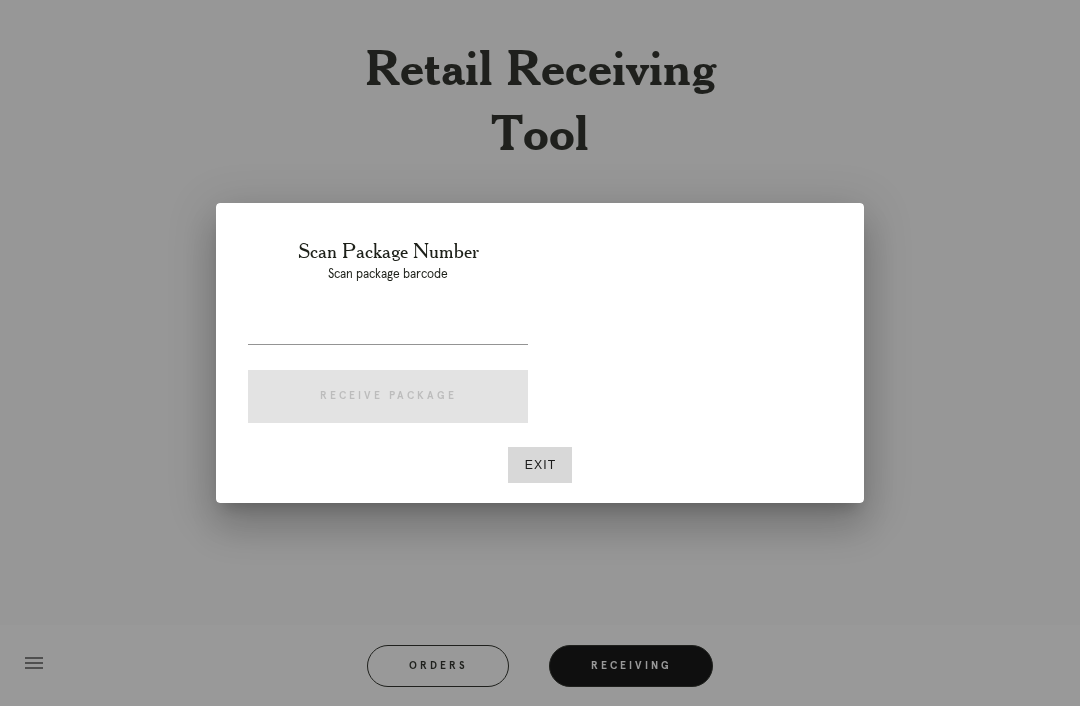 scroll, scrollTop: 64, scrollLeft: 0, axis: vertical 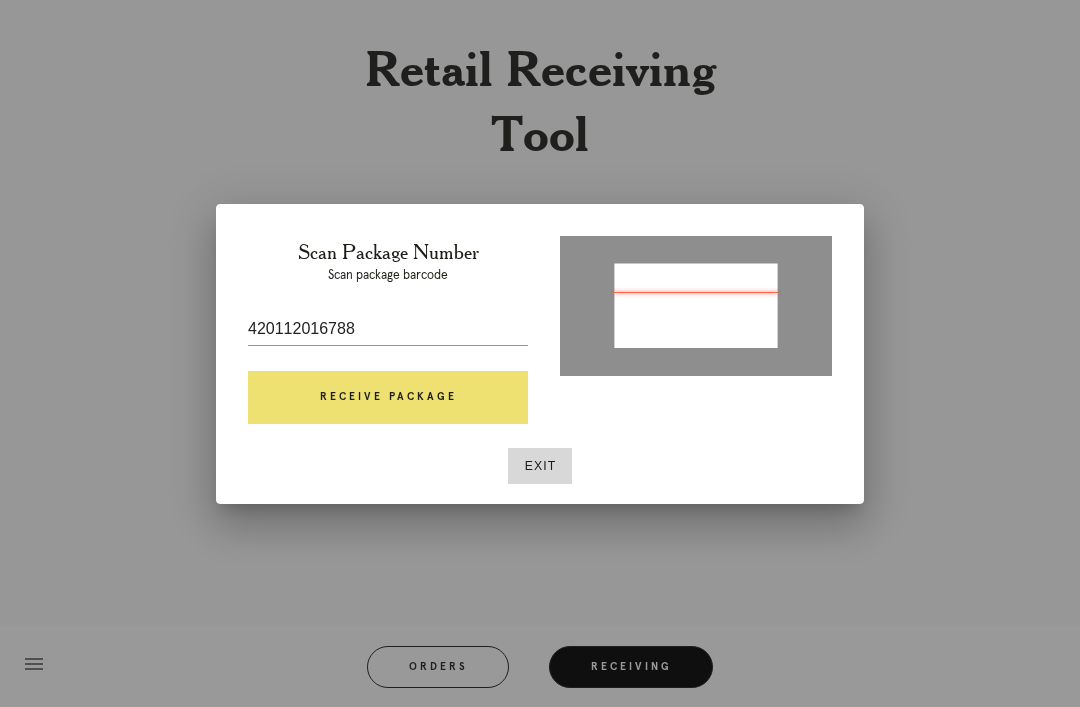 type on "1ZE3628K0325641254" 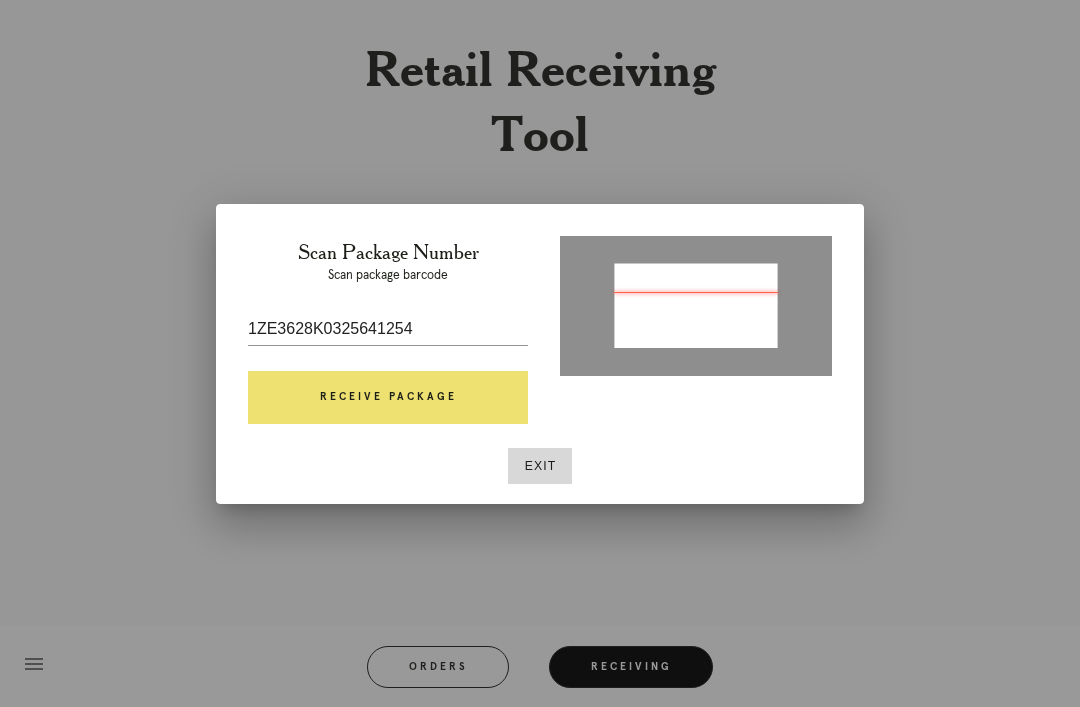 click on "Receive Package" at bounding box center (388, 398) 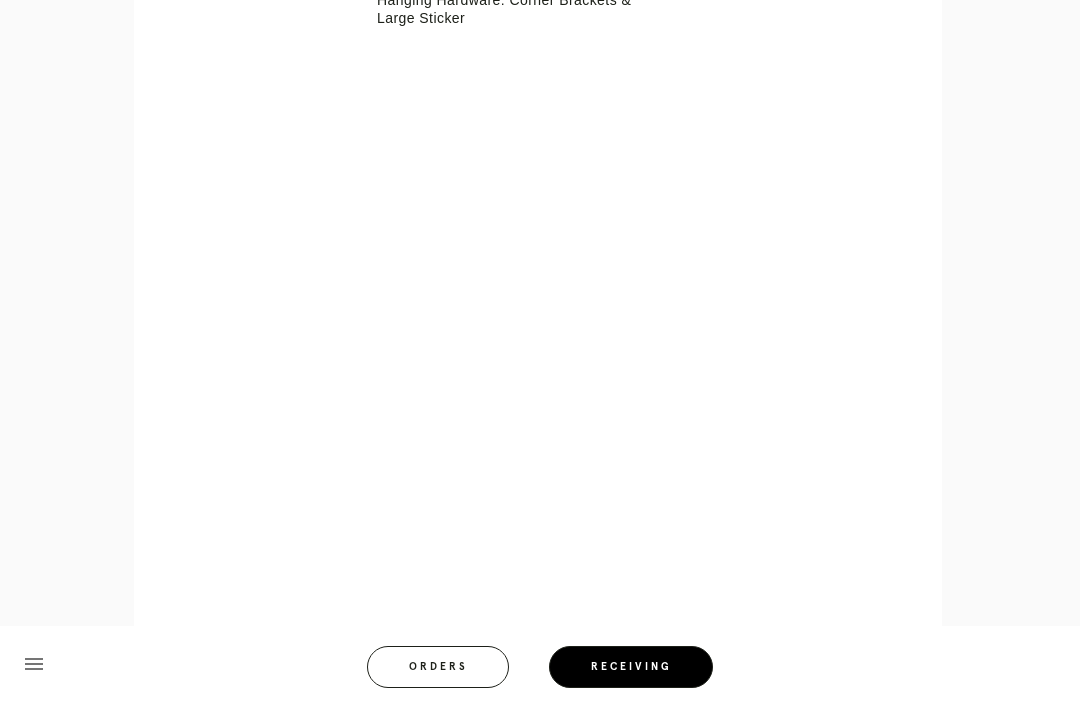 scroll, scrollTop: 879, scrollLeft: 0, axis: vertical 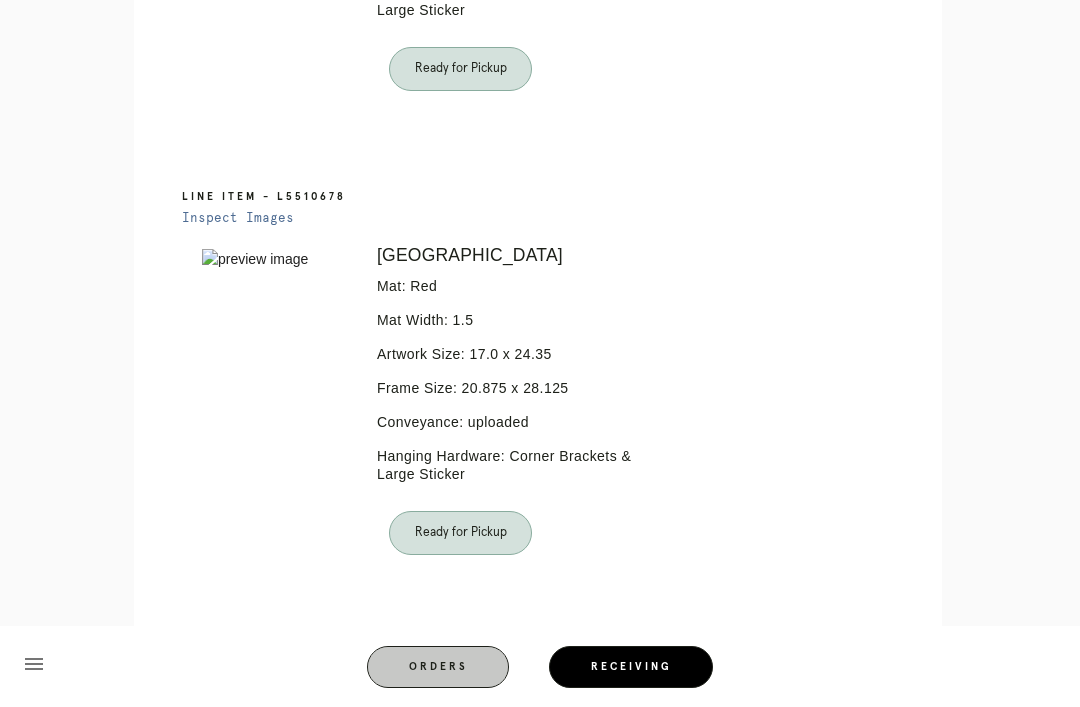 click on "Orders" at bounding box center (438, 667) 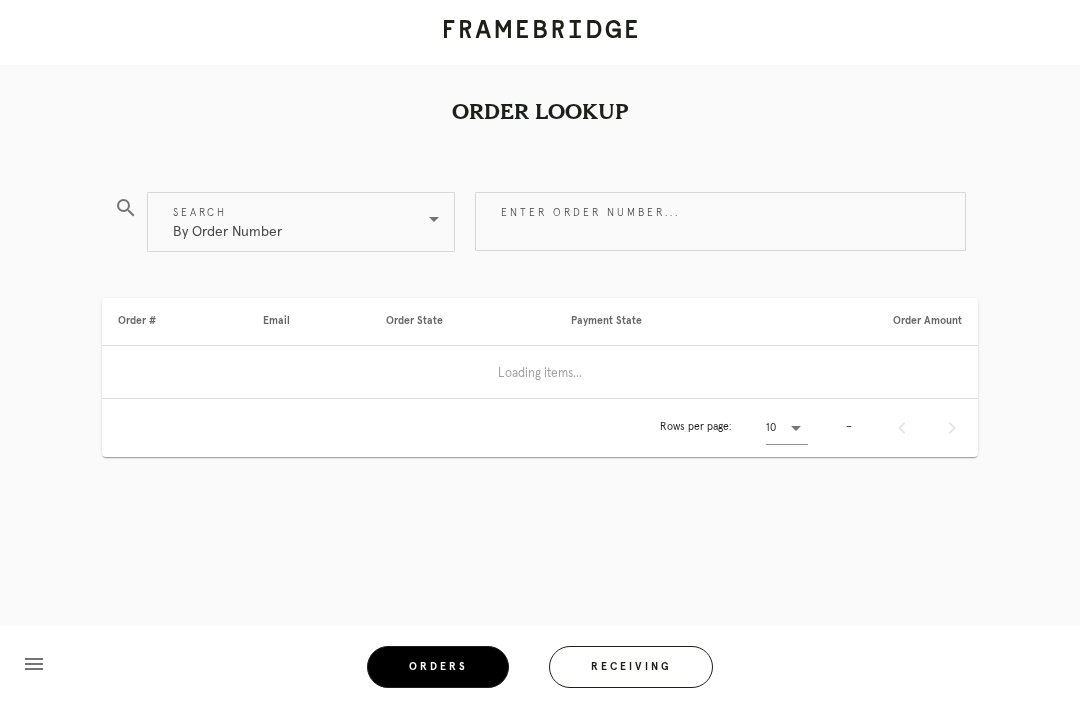 click on "Receiving" at bounding box center (631, 667) 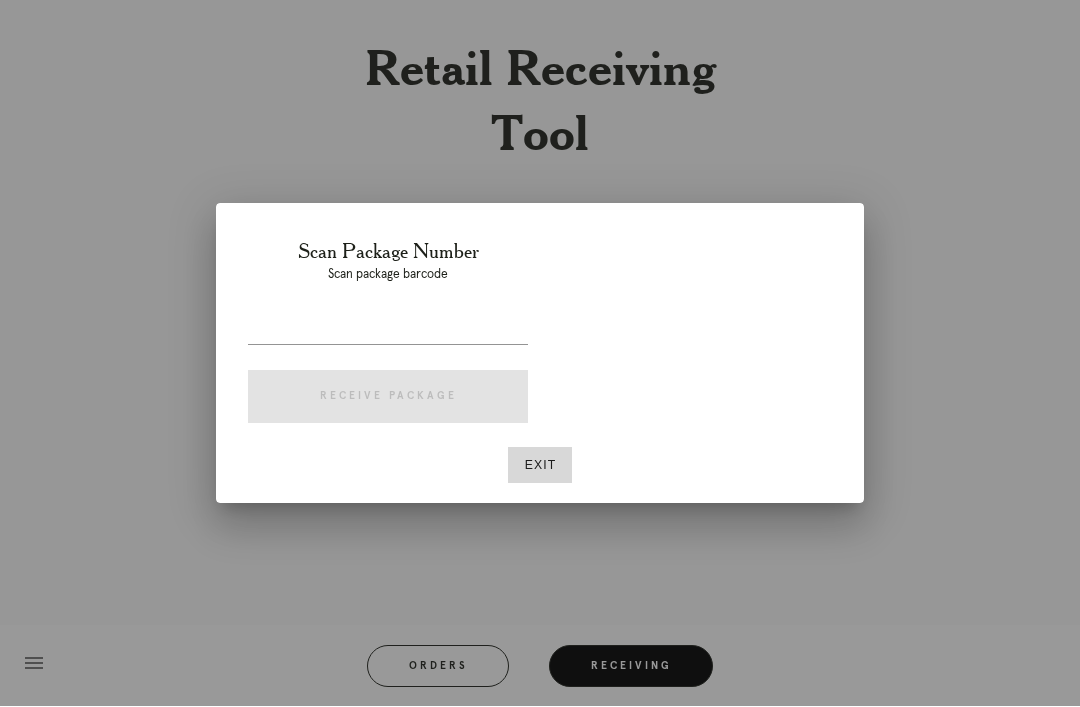 scroll, scrollTop: 64, scrollLeft: 0, axis: vertical 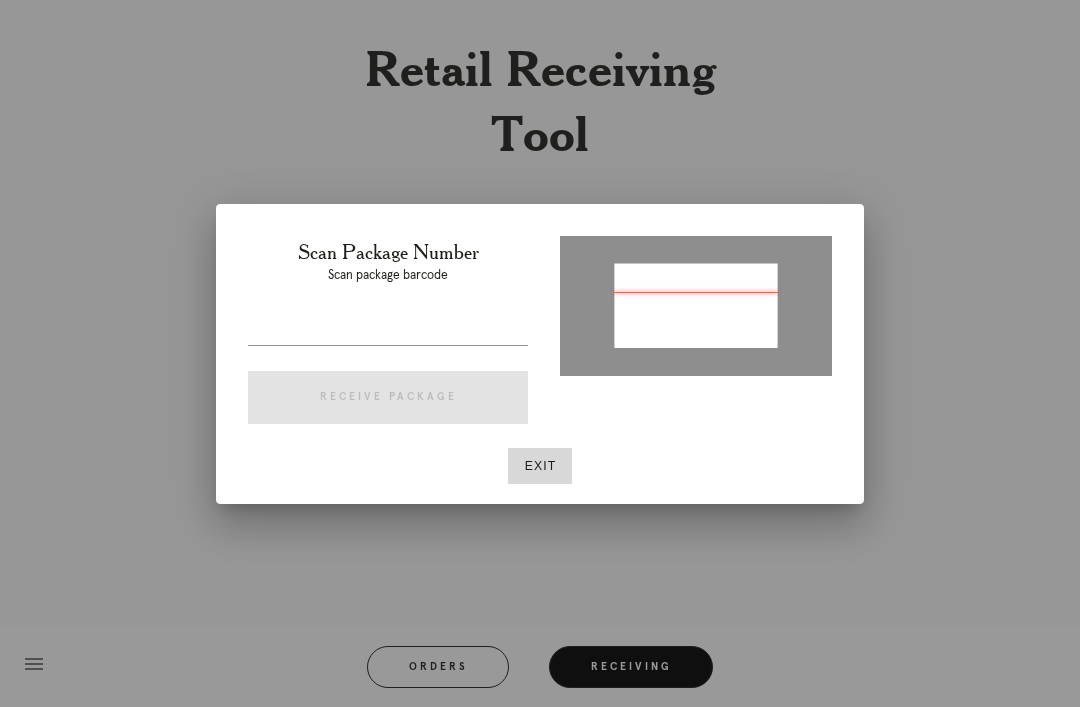 type on "1ZE3628K0322691303" 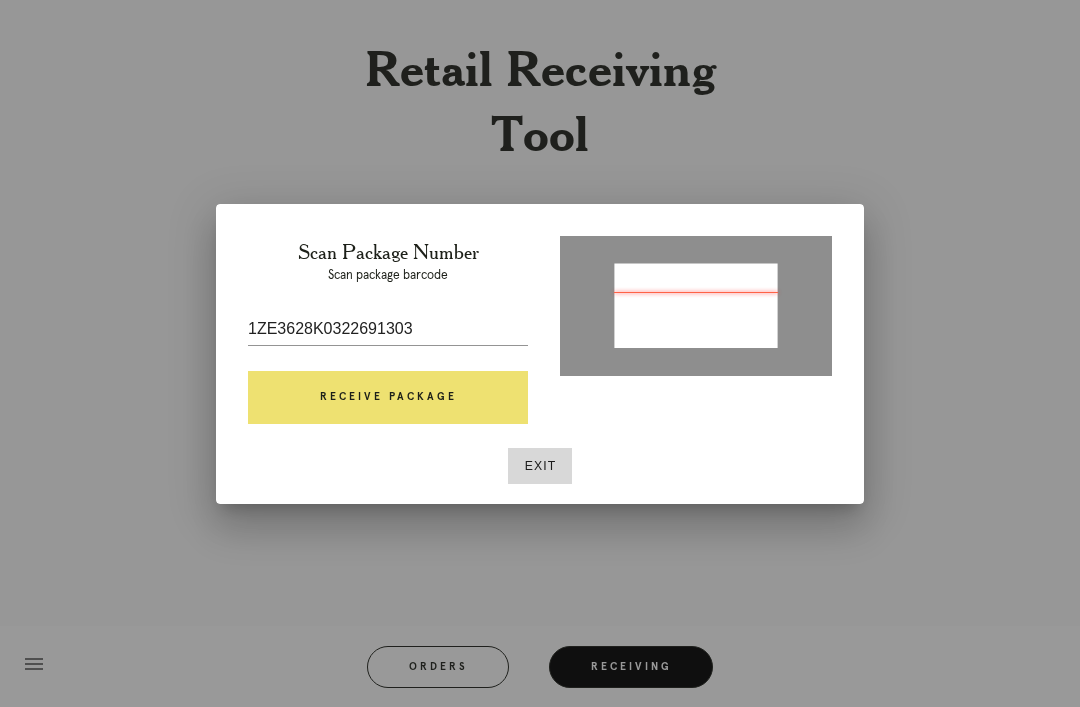 click on "Receive Package" at bounding box center [388, 398] 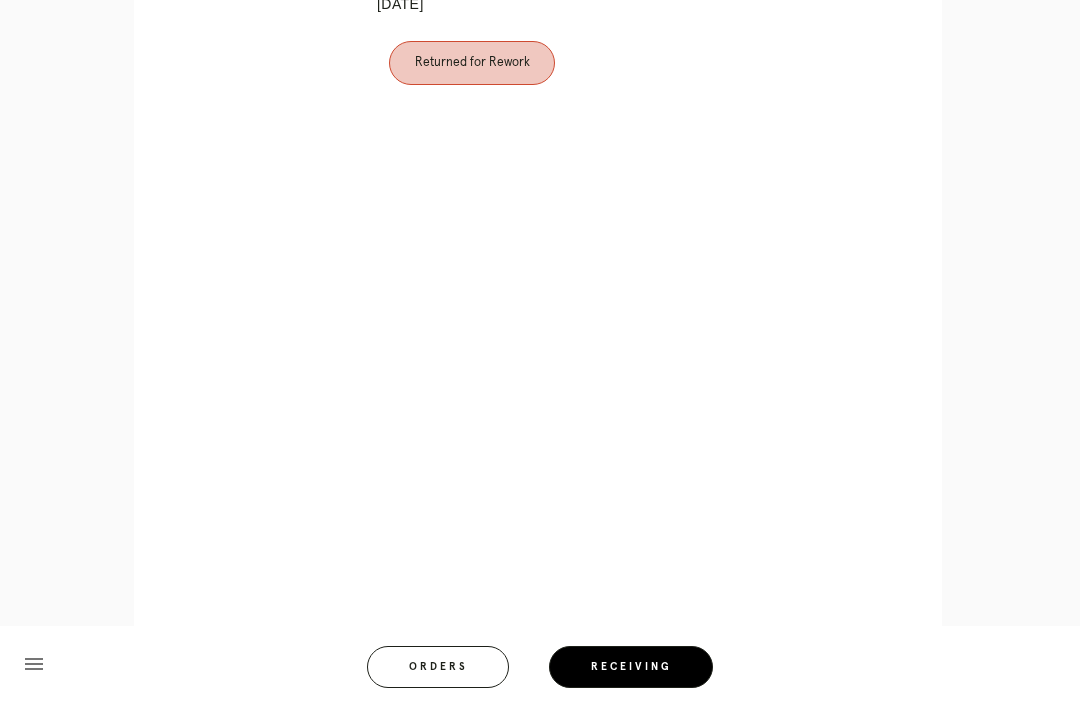 scroll, scrollTop: 931, scrollLeft: 0, axis: vertical 